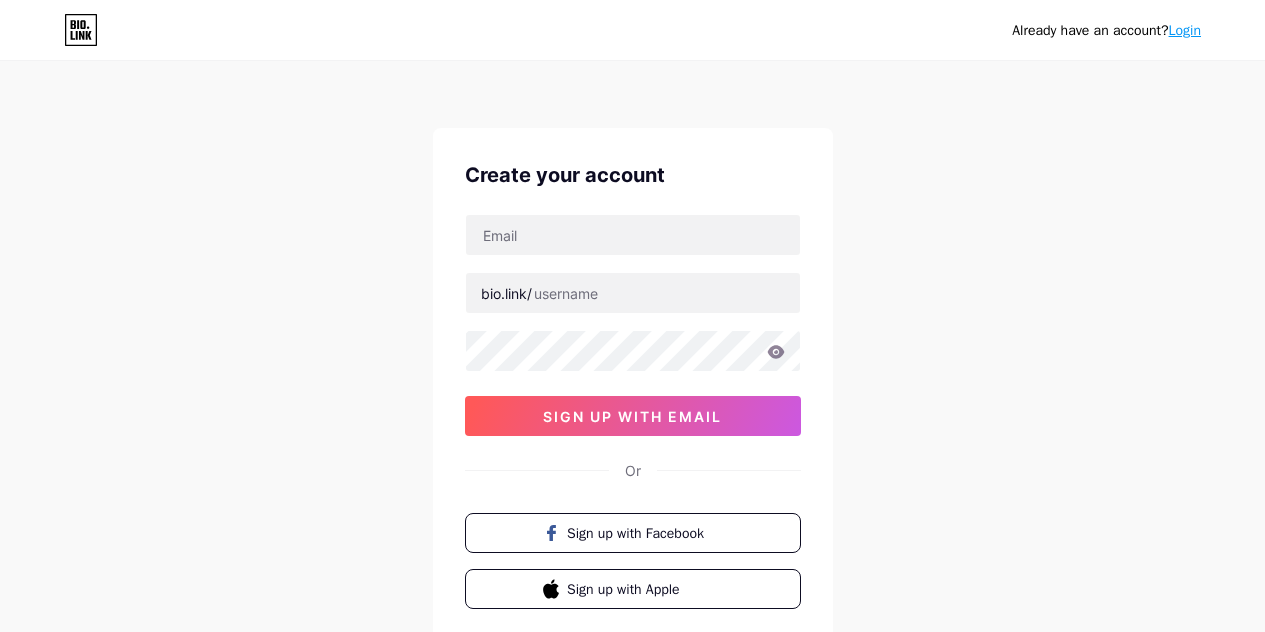 scroll, scrollTop: 0, scrollLeft: 0, axis: both 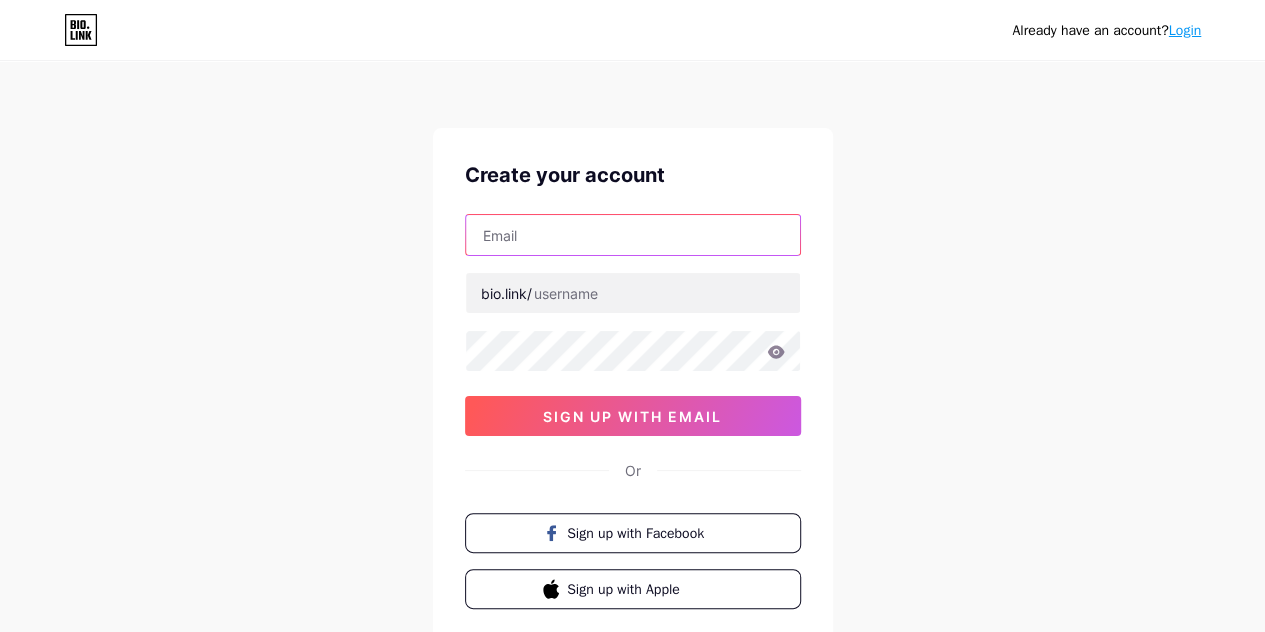 click at bounding box center [633, 235] 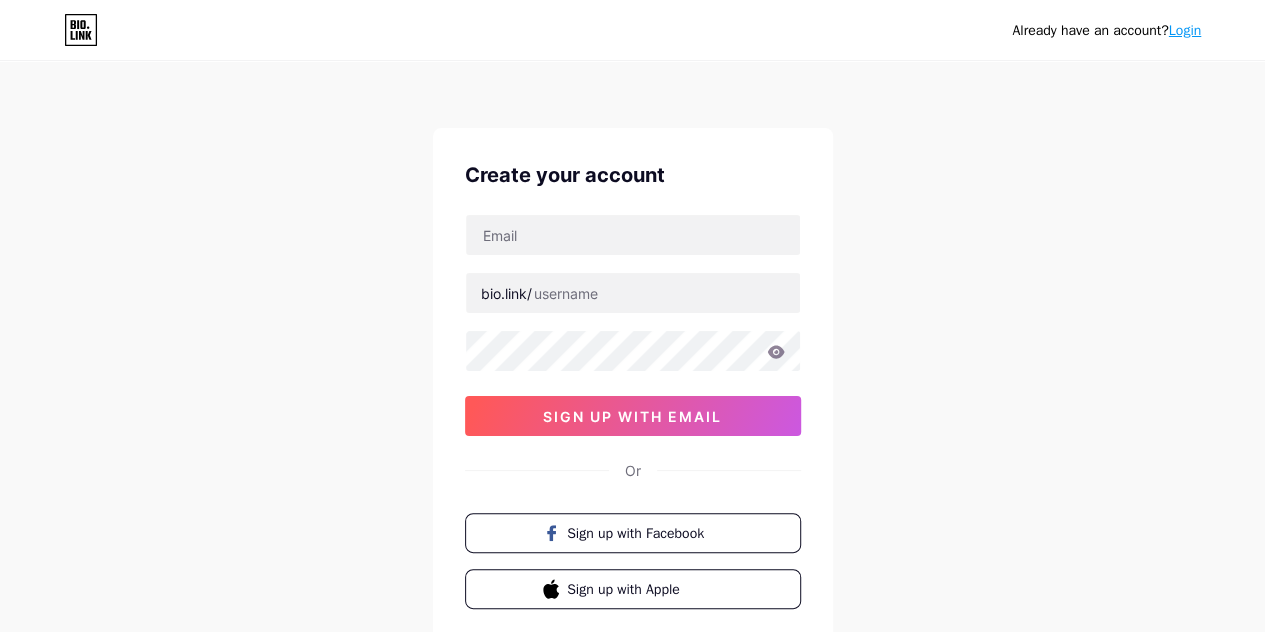 click 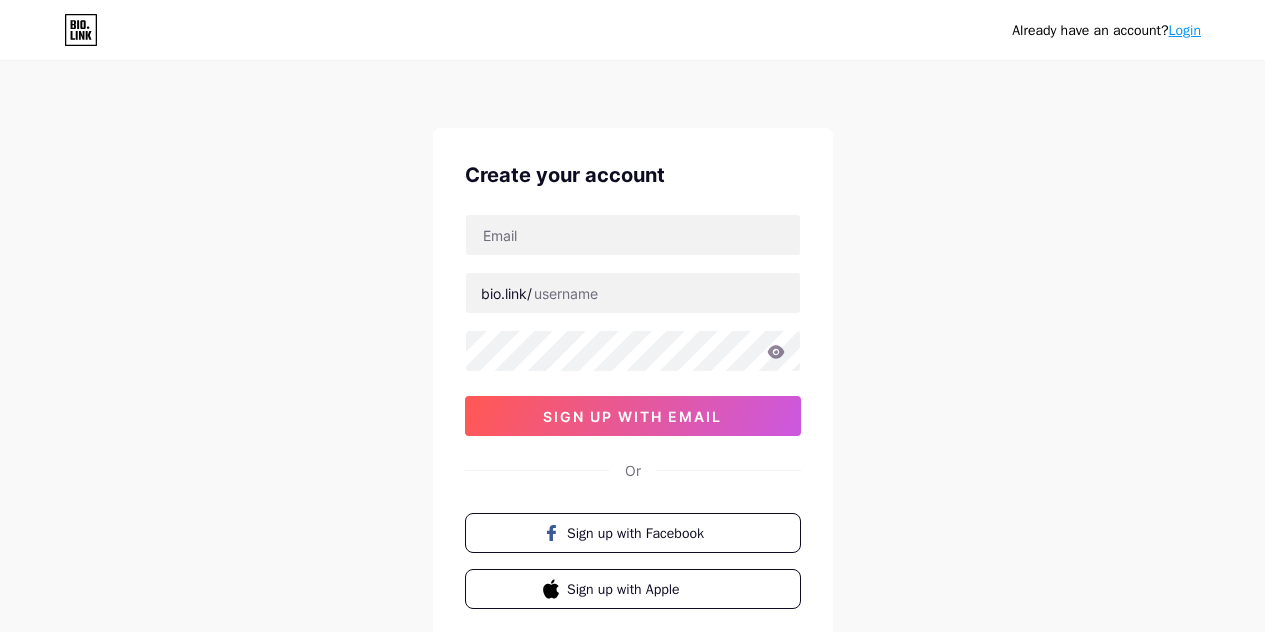 scroll, scrollTop: 0, scrollLeft: 0, axis: both 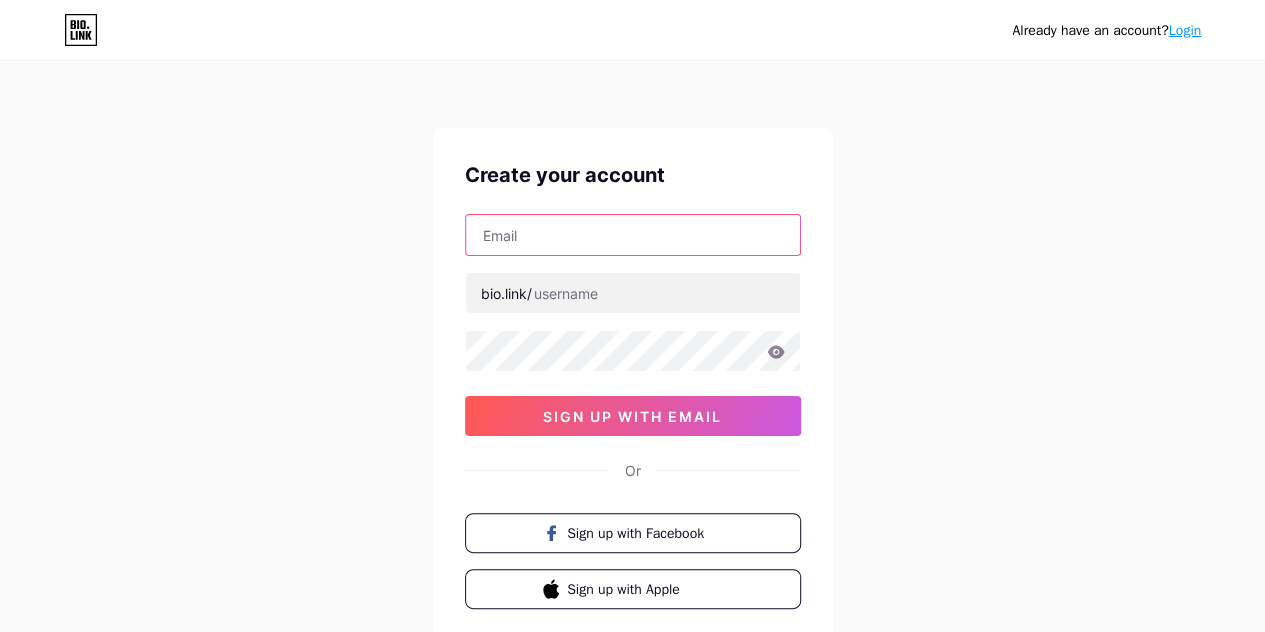 click at bounding box center [633, 235] 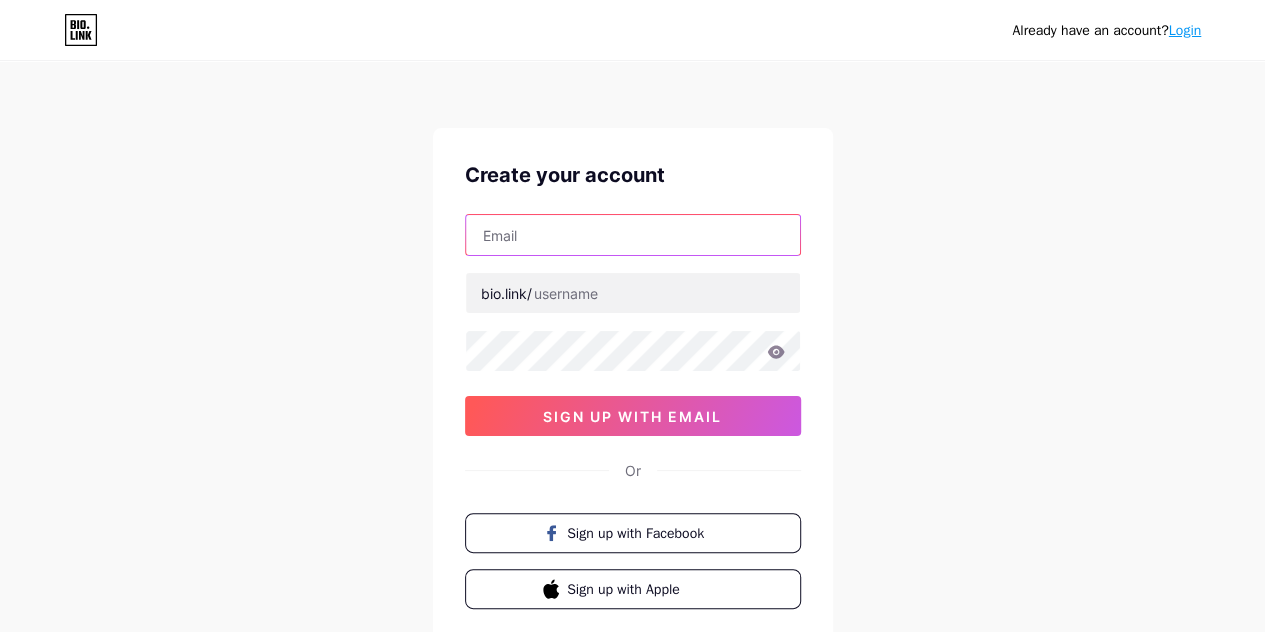 click at bounding box center [633, 235] 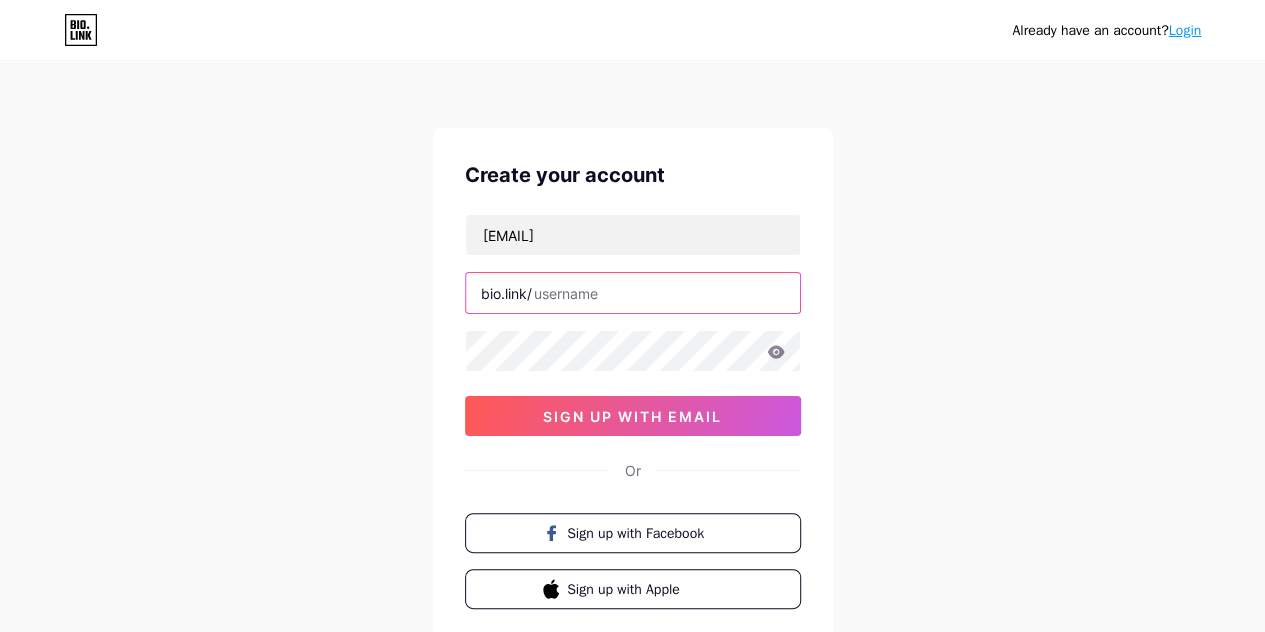 click at bounding box center [633, 293] 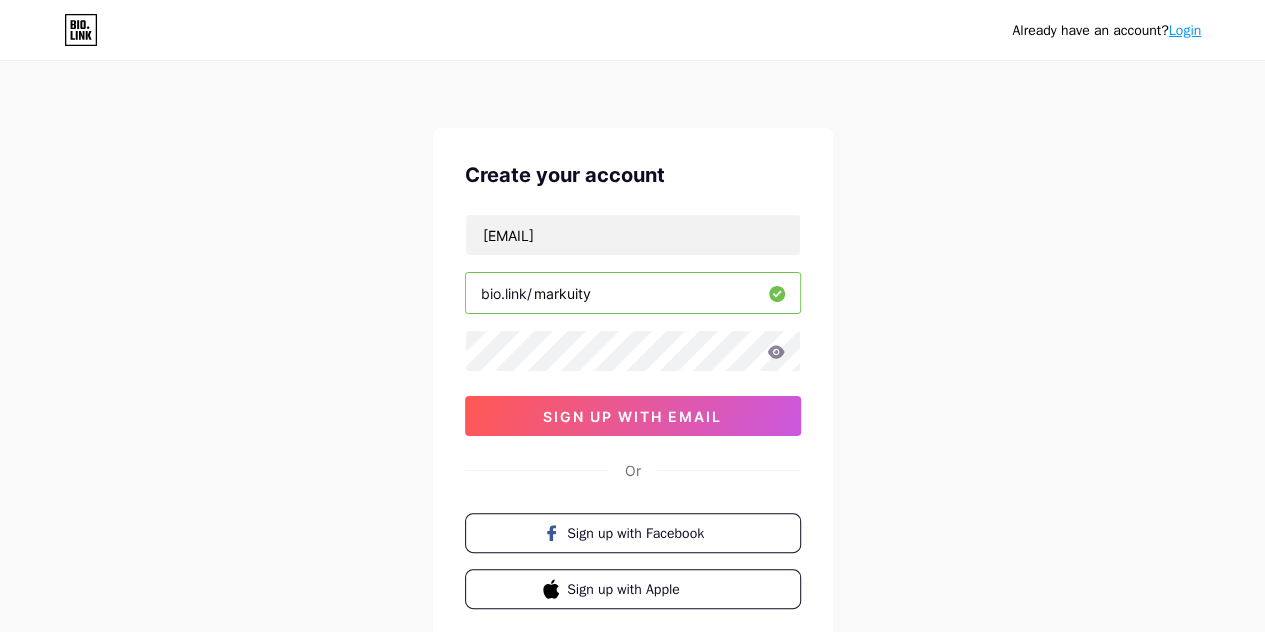 type on "markuity" 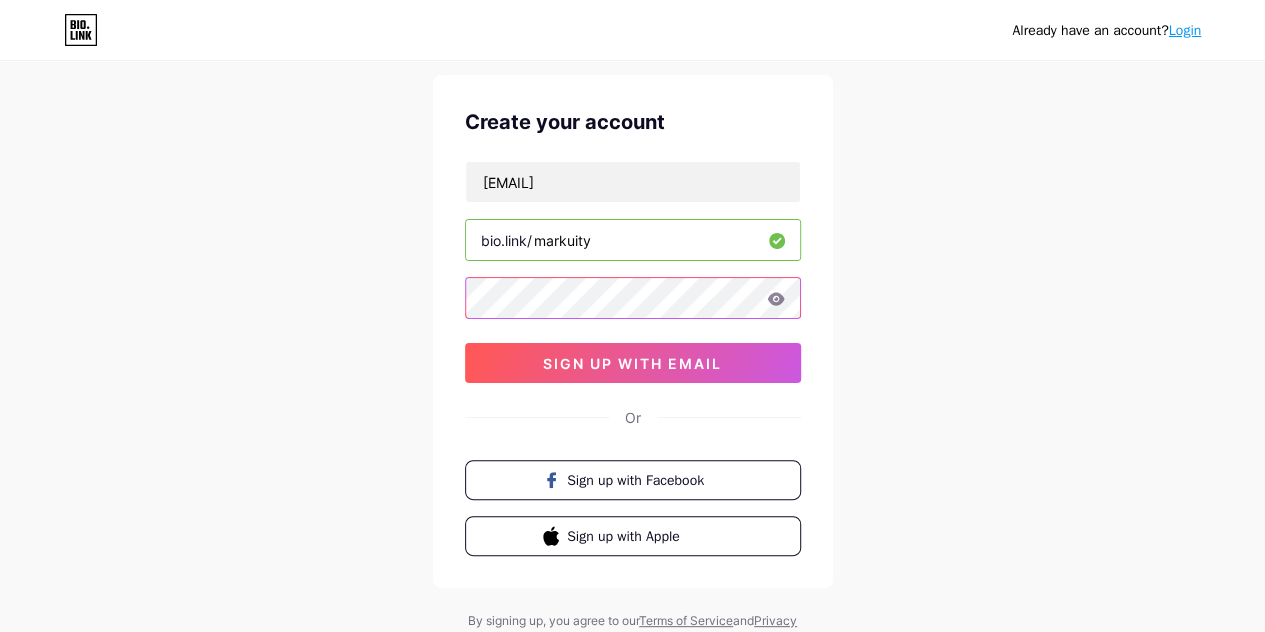 scroll, scrollTop: 31, scrollLeft: 0, axis: vertical 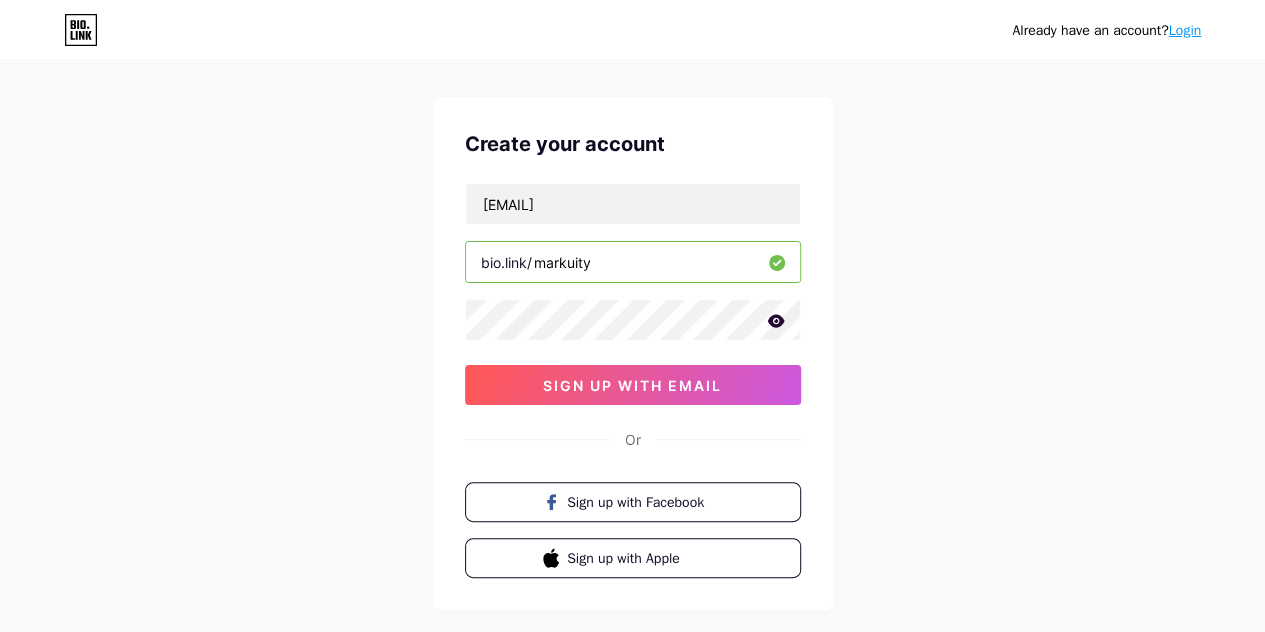 click 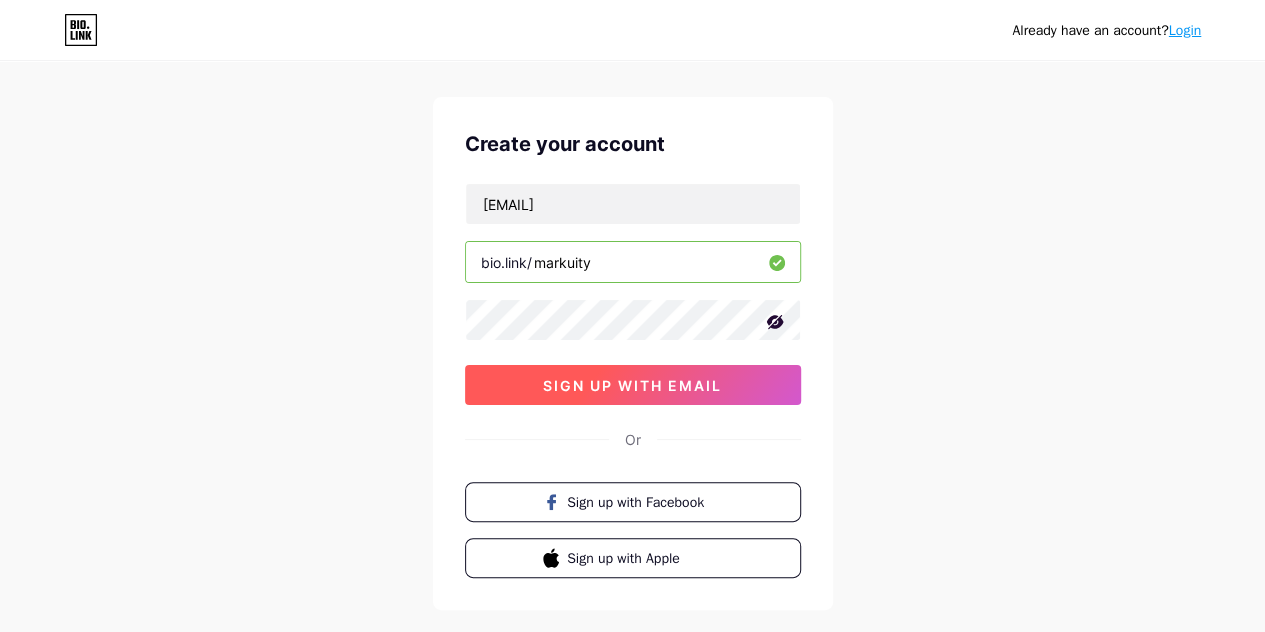click on "sign up with email" at bounding box center [632, 385] 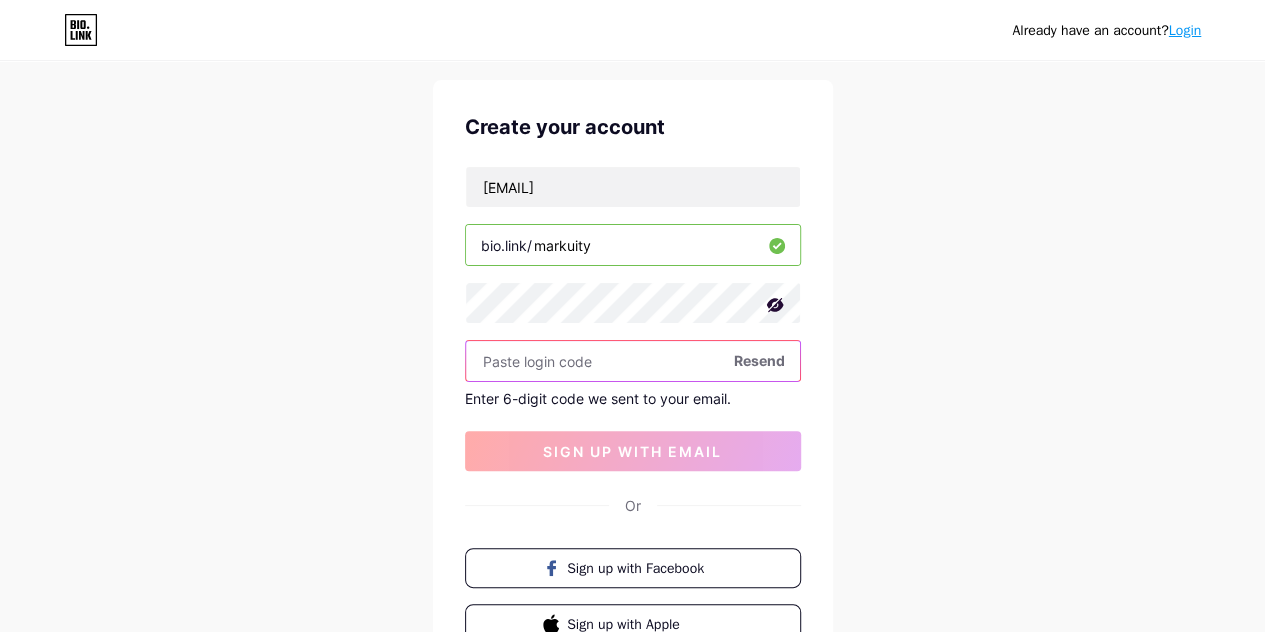 scroll, scrollTop: 131, scrollLeft: 0, axis: vertical 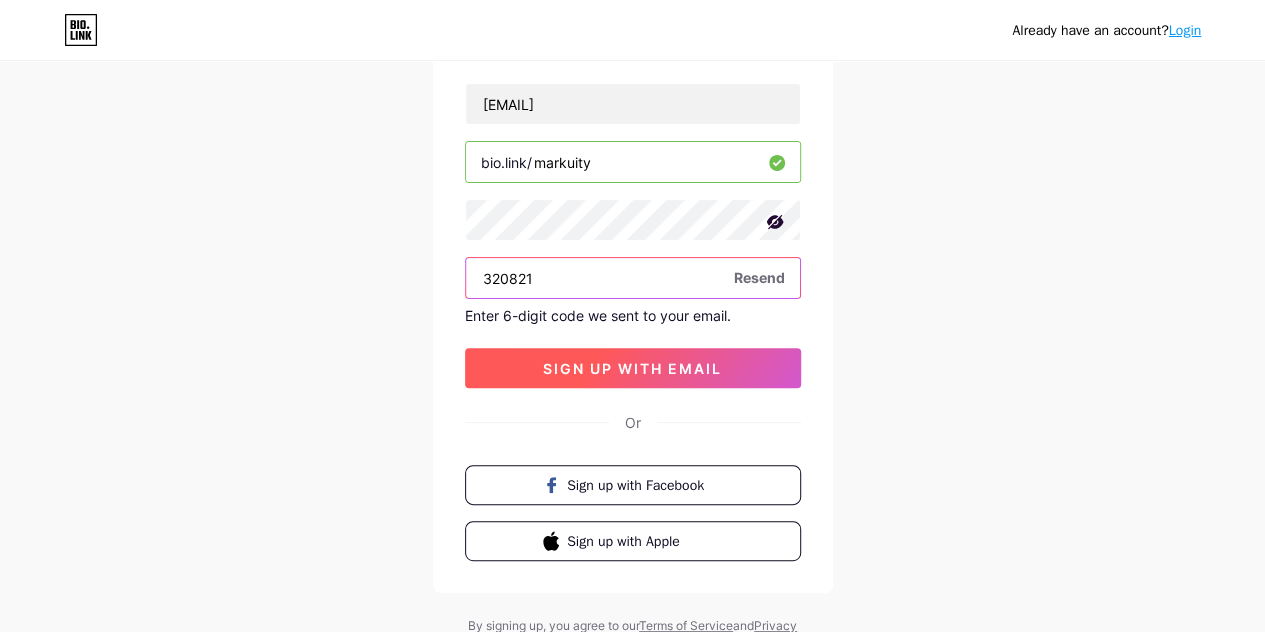 type on "320821" 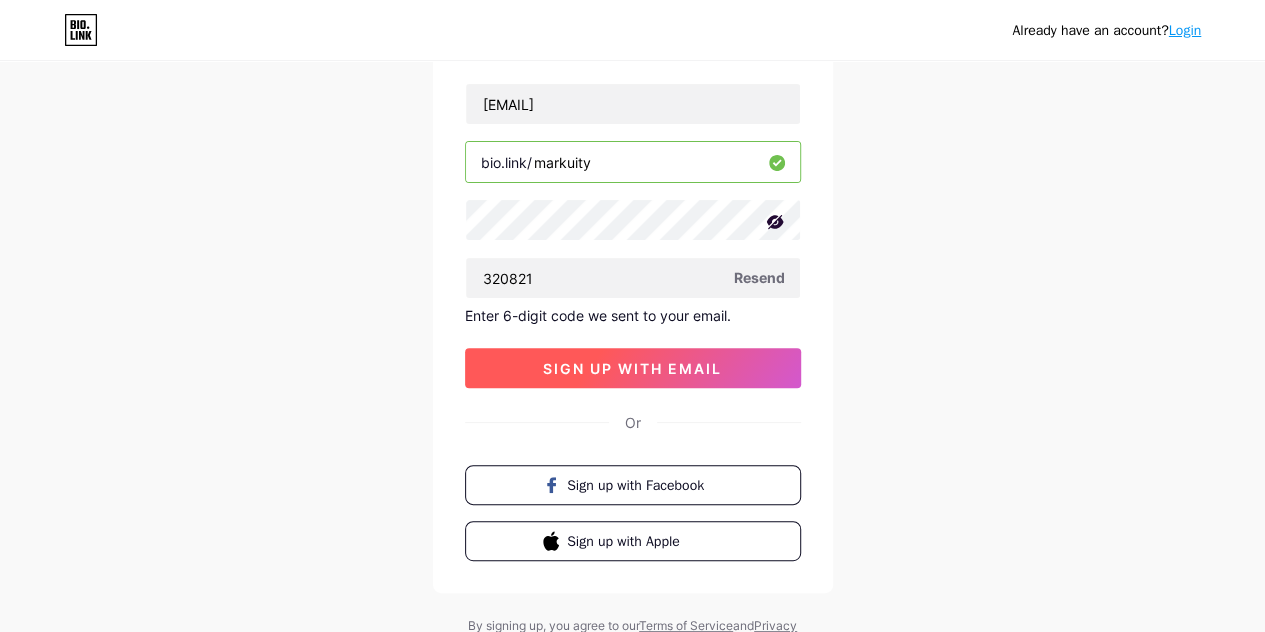 click on "sign up with email" at bounding box center (632, 368) 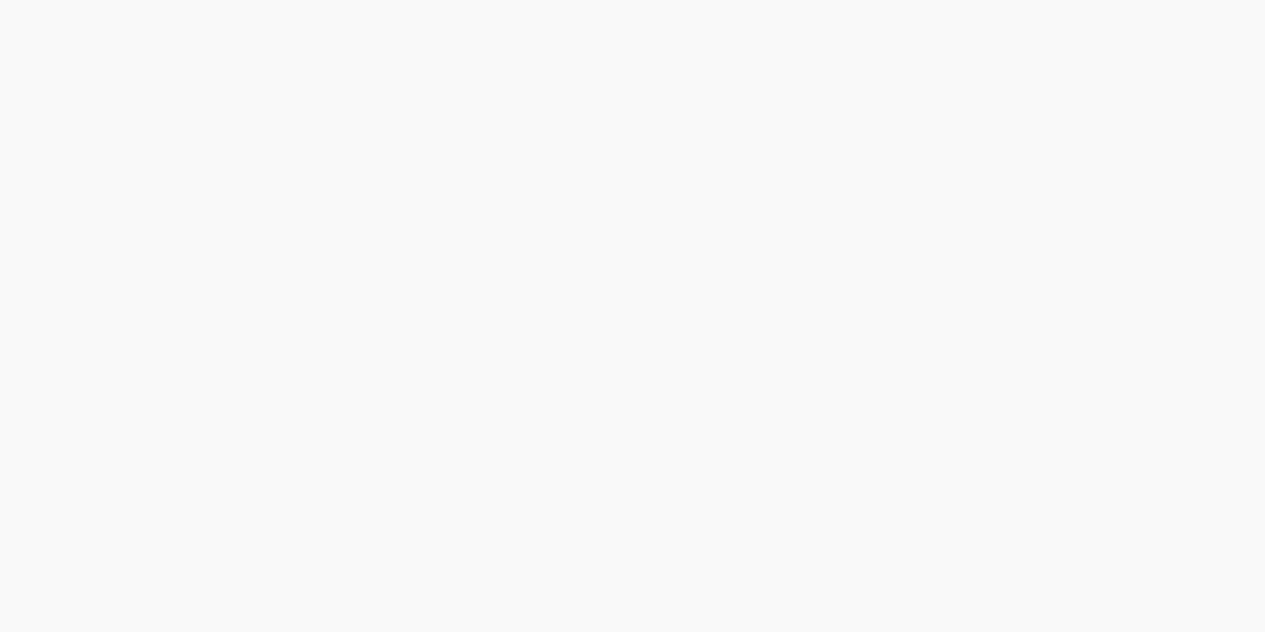scroll, scrollTop: 0, scrollLeft: 0, axis: both 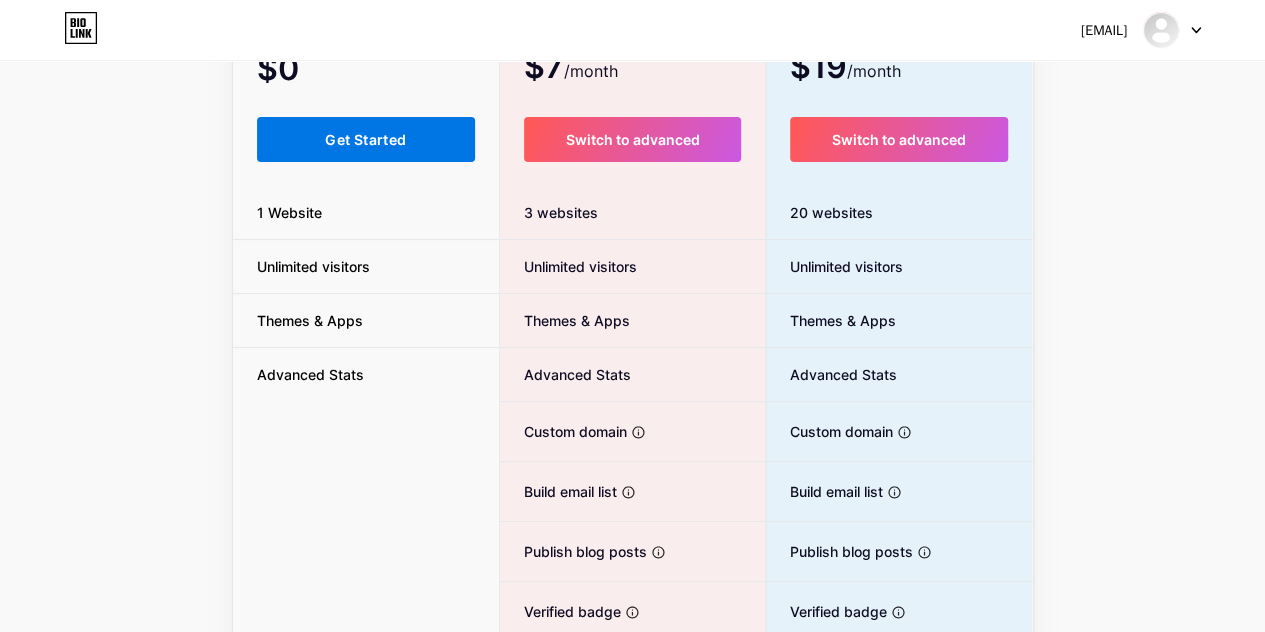 click on "Get Started" at bounding box center (365, 139) 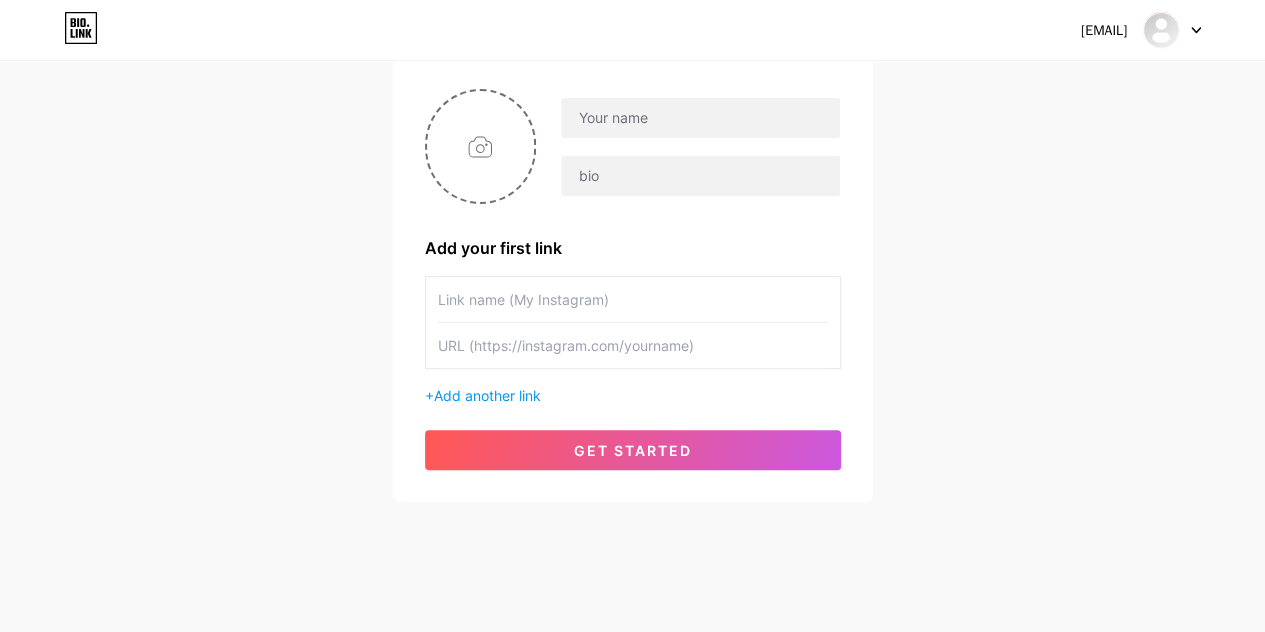 scroll, scrollTop: 160, scrollLeft: 0, axis: vertical 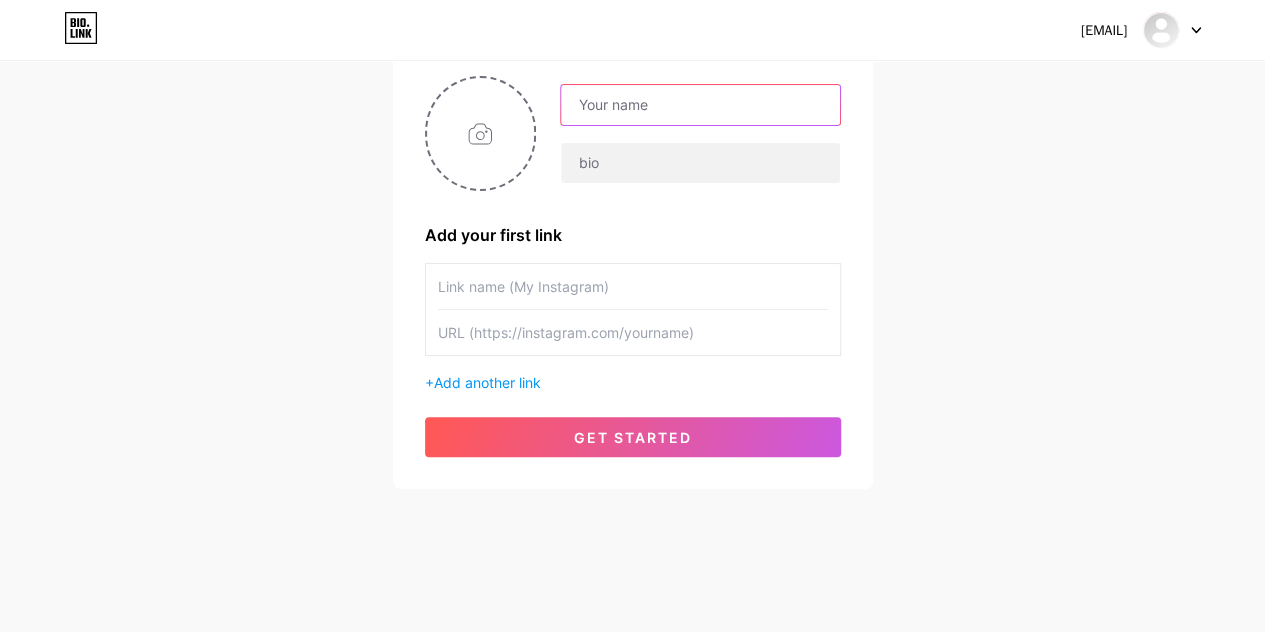 click at bounding box center [700, 105] 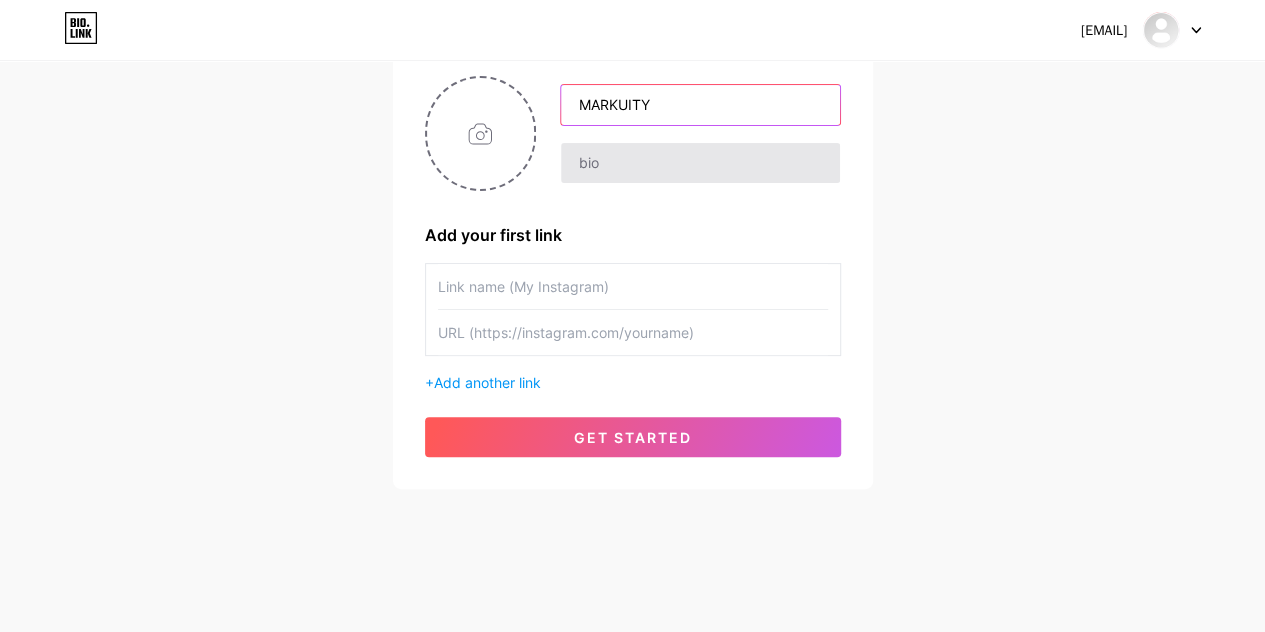 type on "MARKUITY" 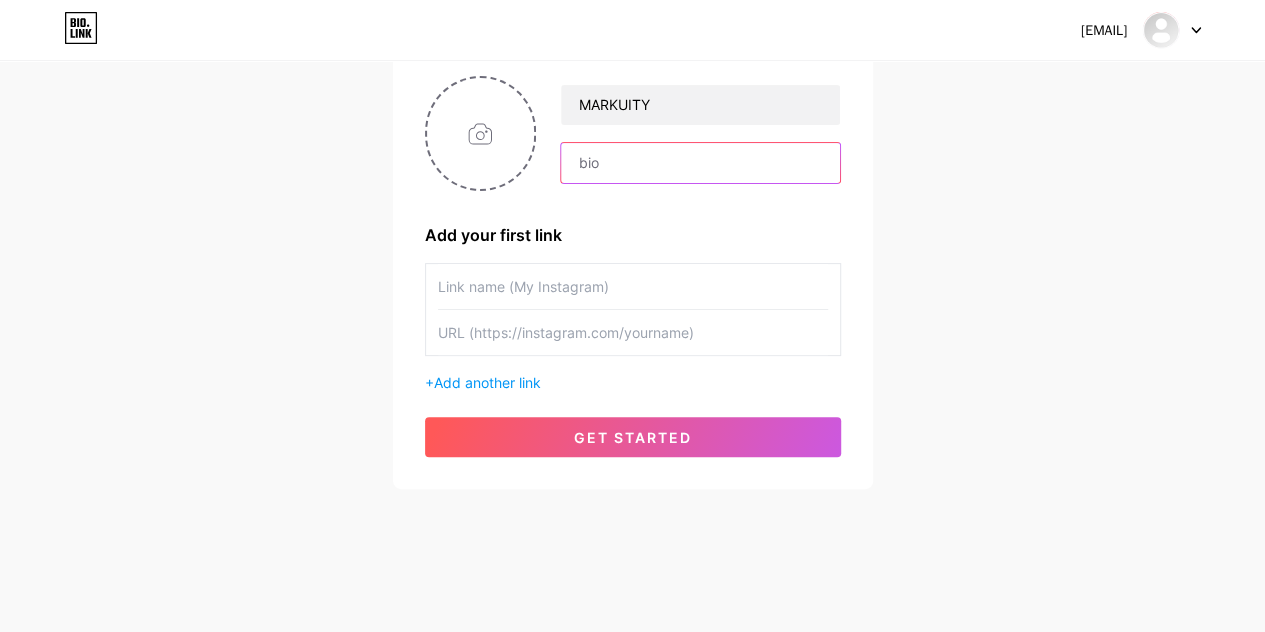 click at bounding box center [700, 163] 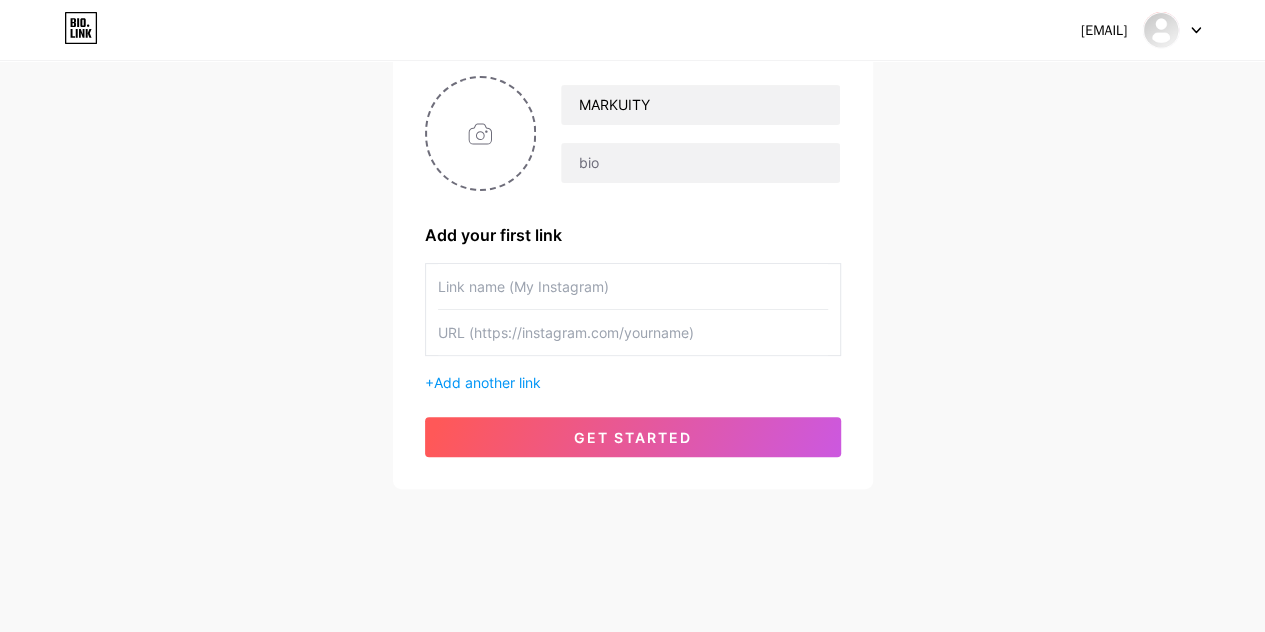 click on "MARKUITY" at bounding box center (633, 133) 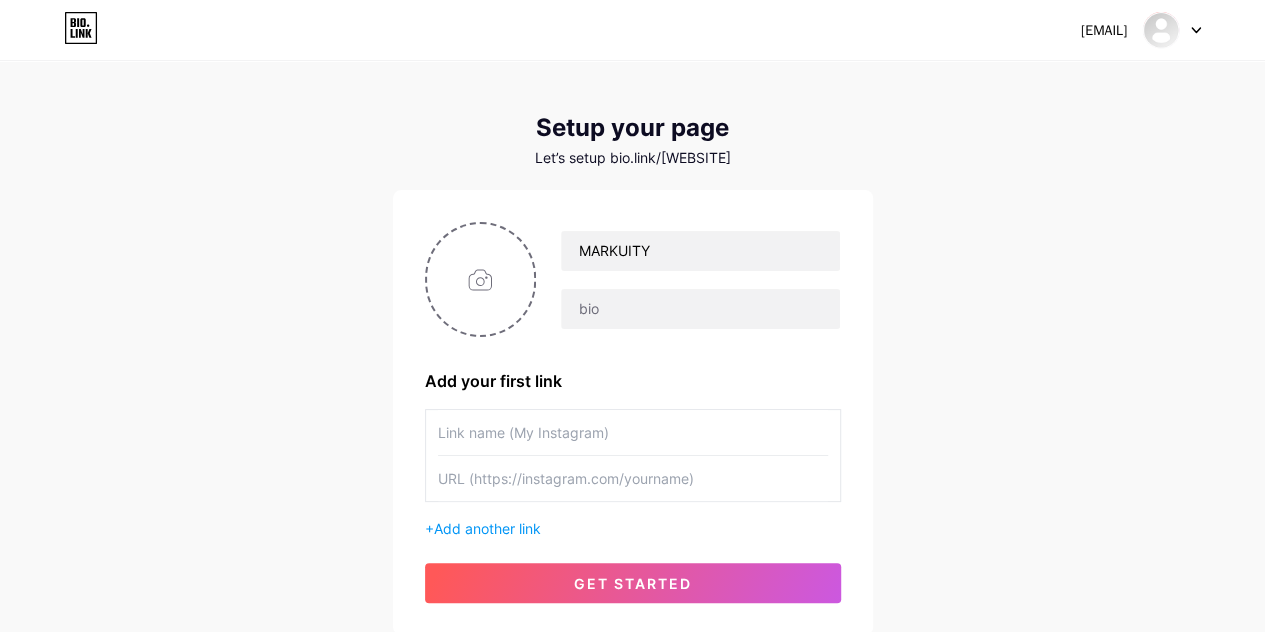 scroll, scrollTop: 0, scrollLeft: 0, axis: both 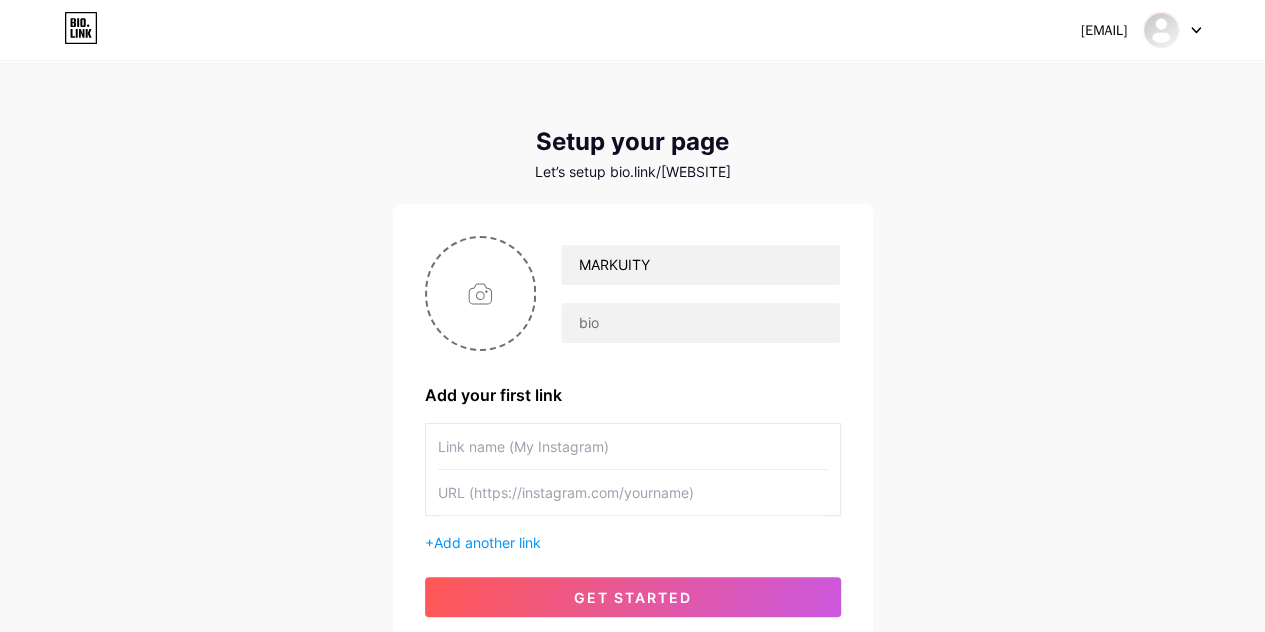 click 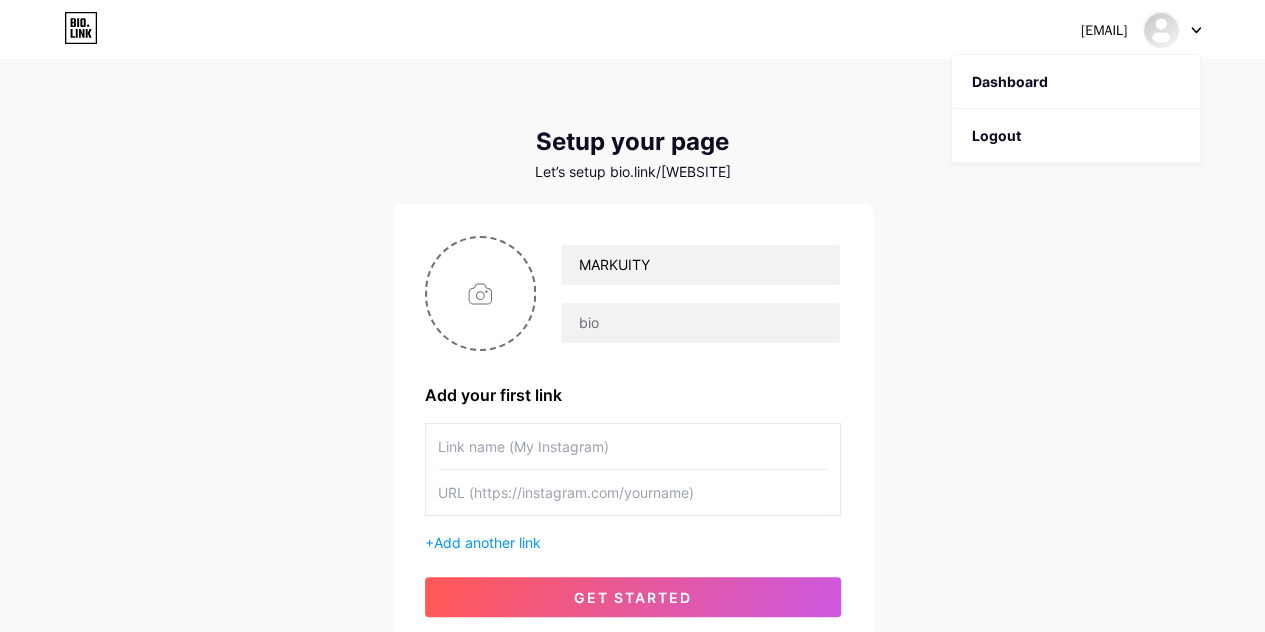 click 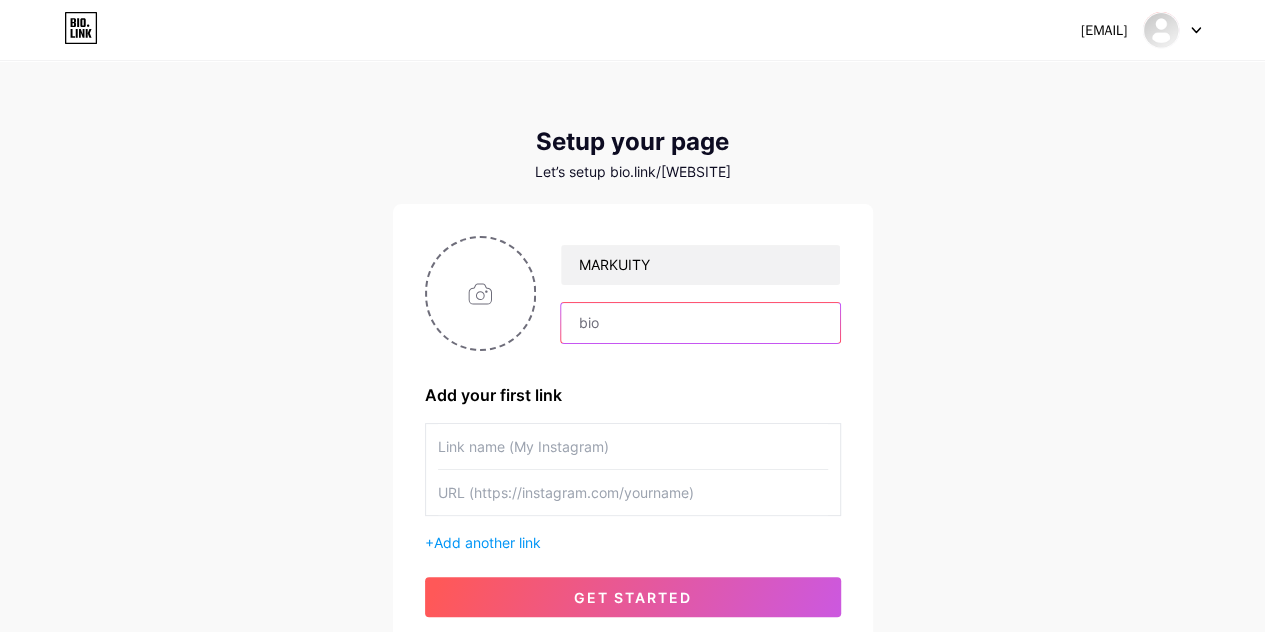 click at bounding box center (700, 323) 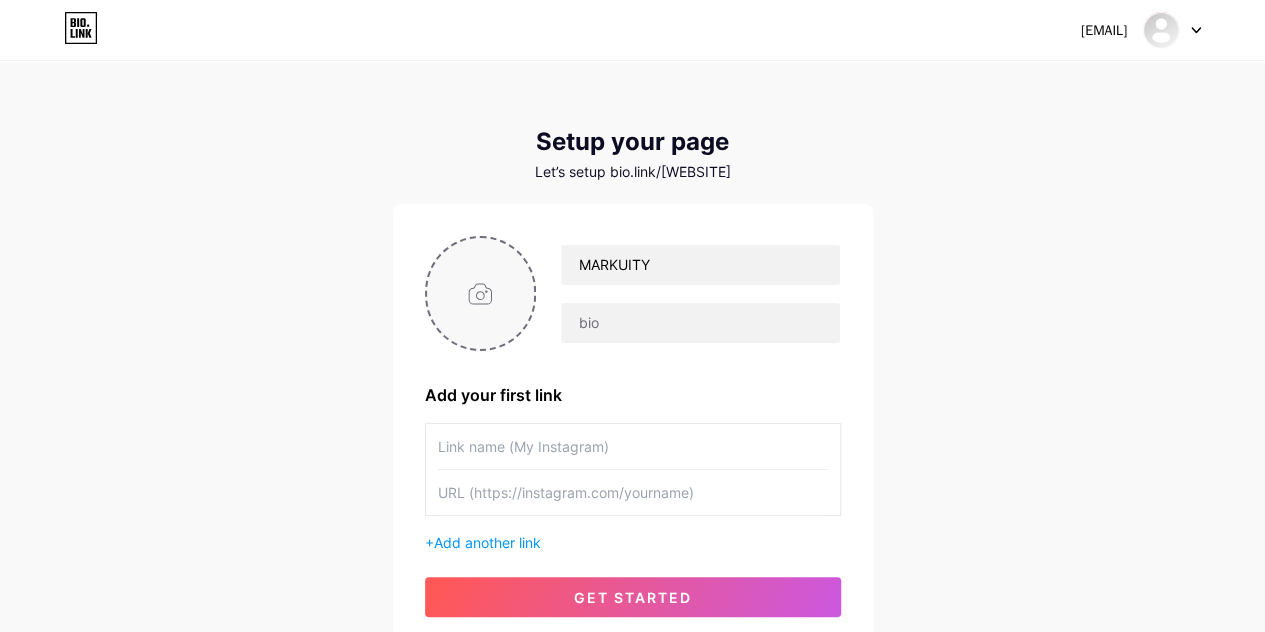 click at bounding box center [481, 293] 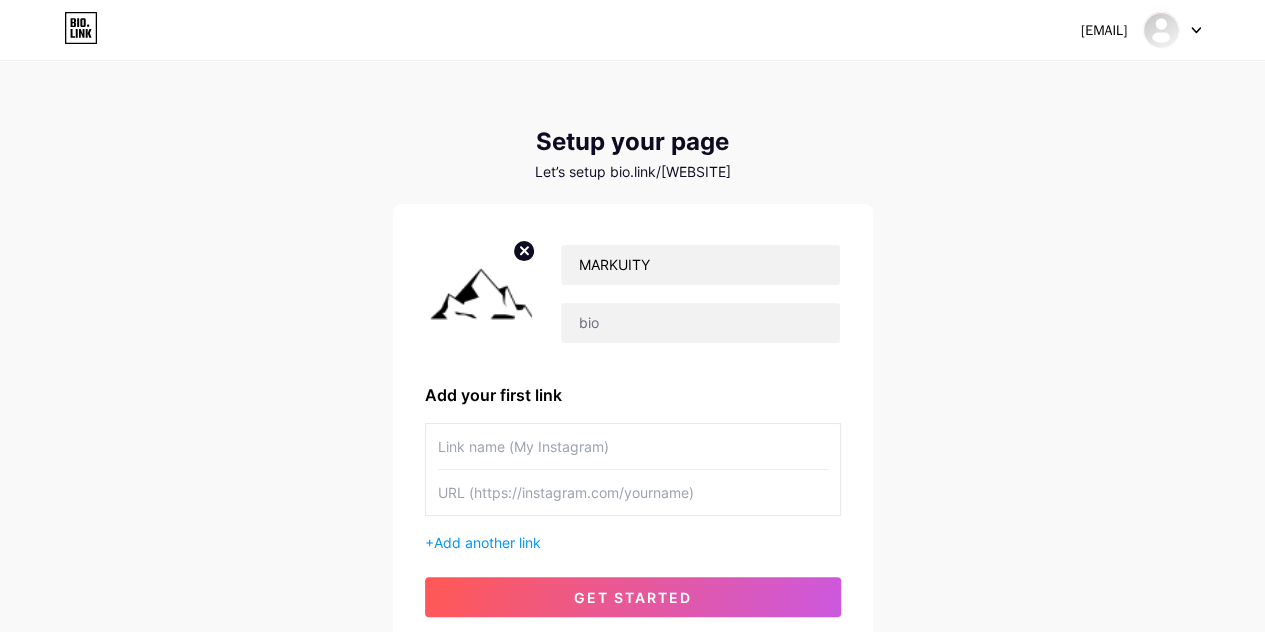 click 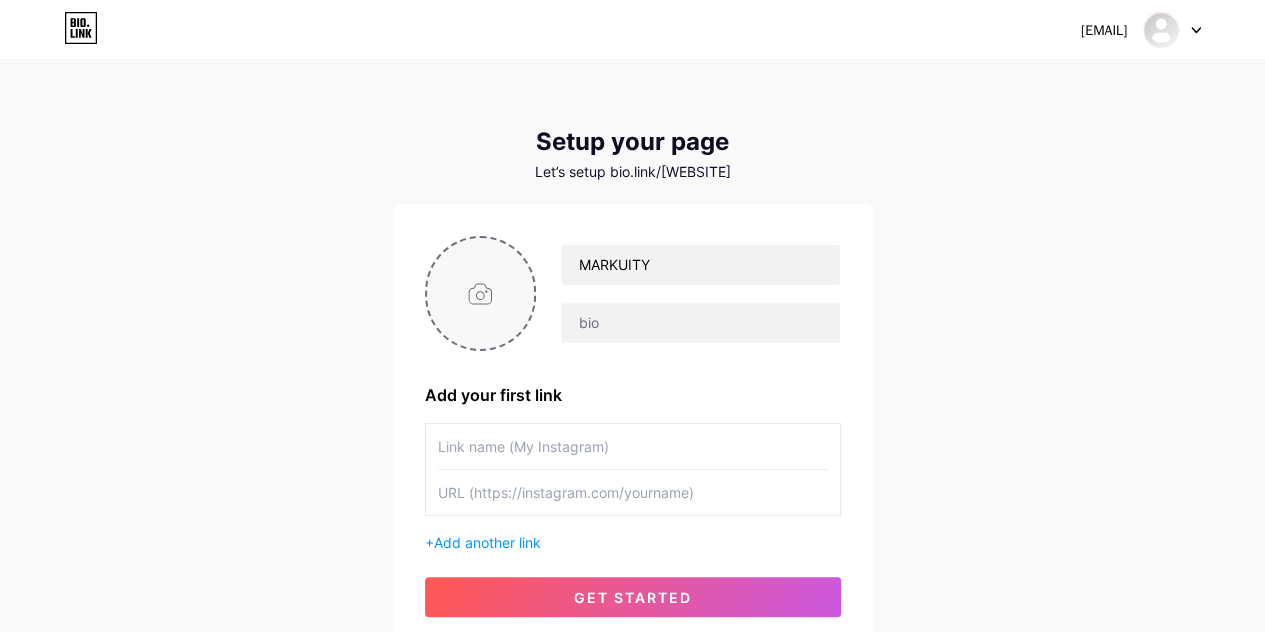 click at bounding box center [481, 293] 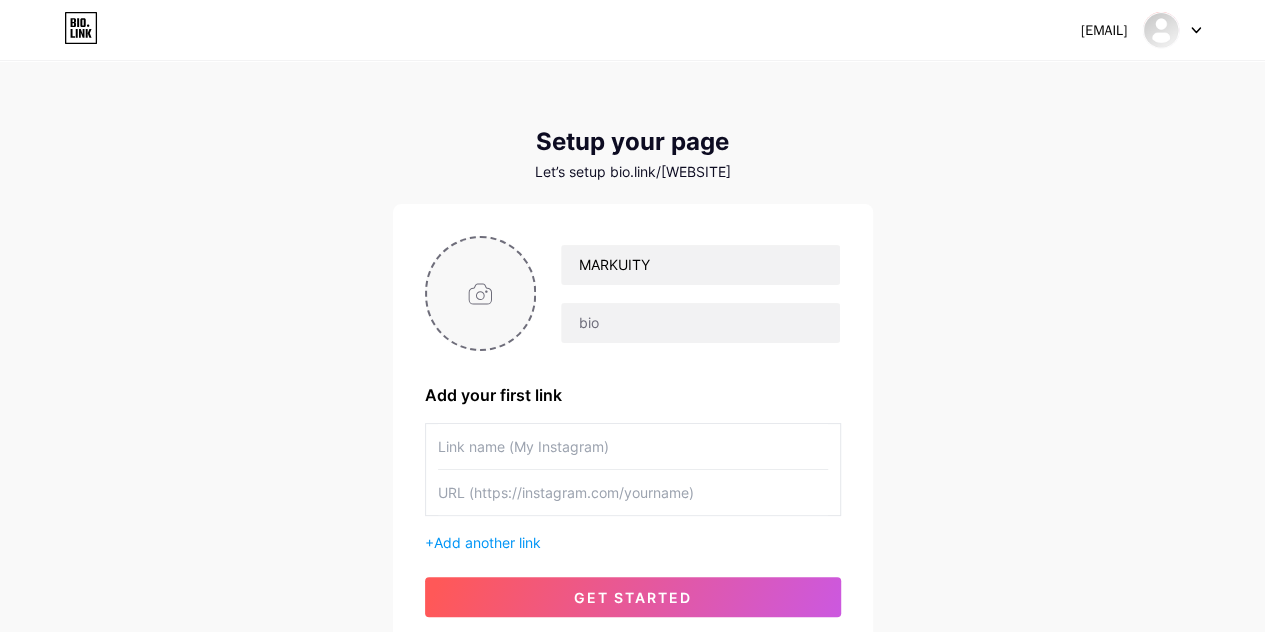 type on "C:\fakepath\Markuity-Logo.png" 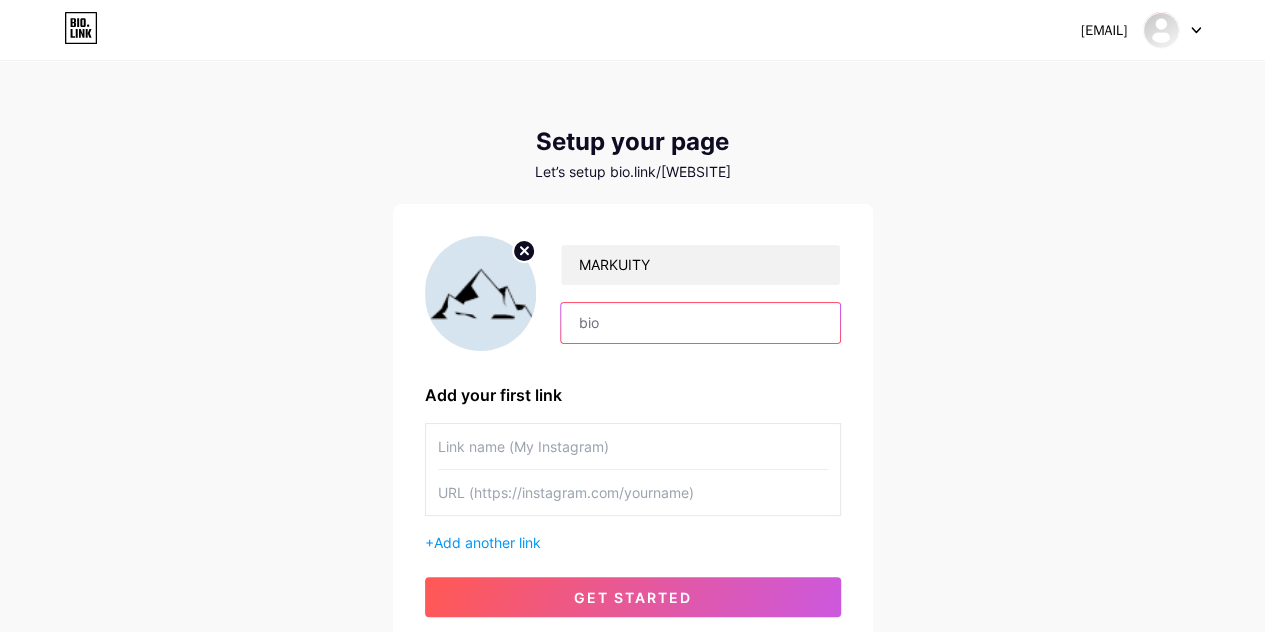 click at bounding box center (700, 323) 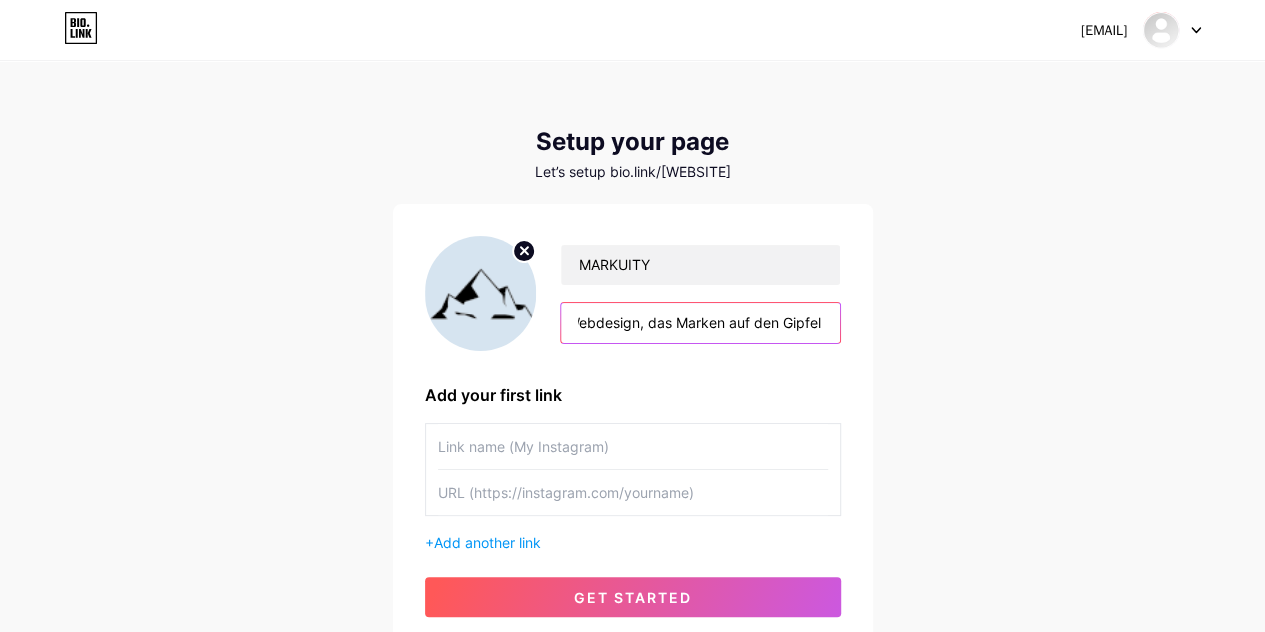 scroll, scrollTop: 0, scrollLeft: 0, axis: both 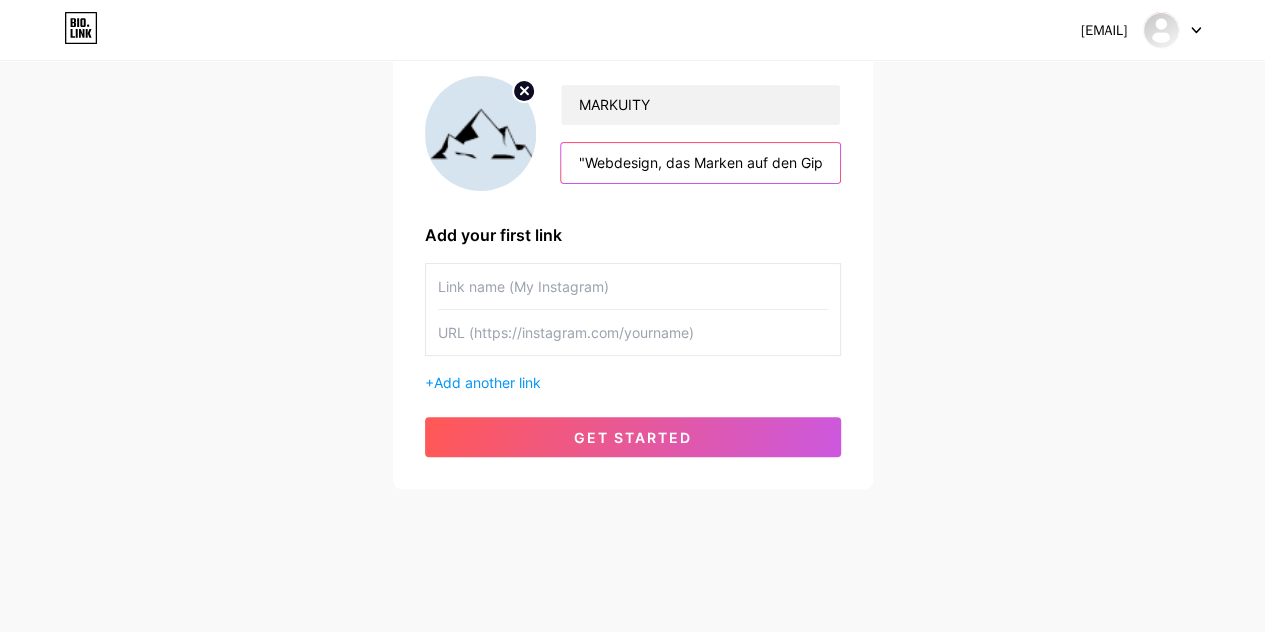 type on ""Webdesign, das Marken auf den Gipfel bringt."" 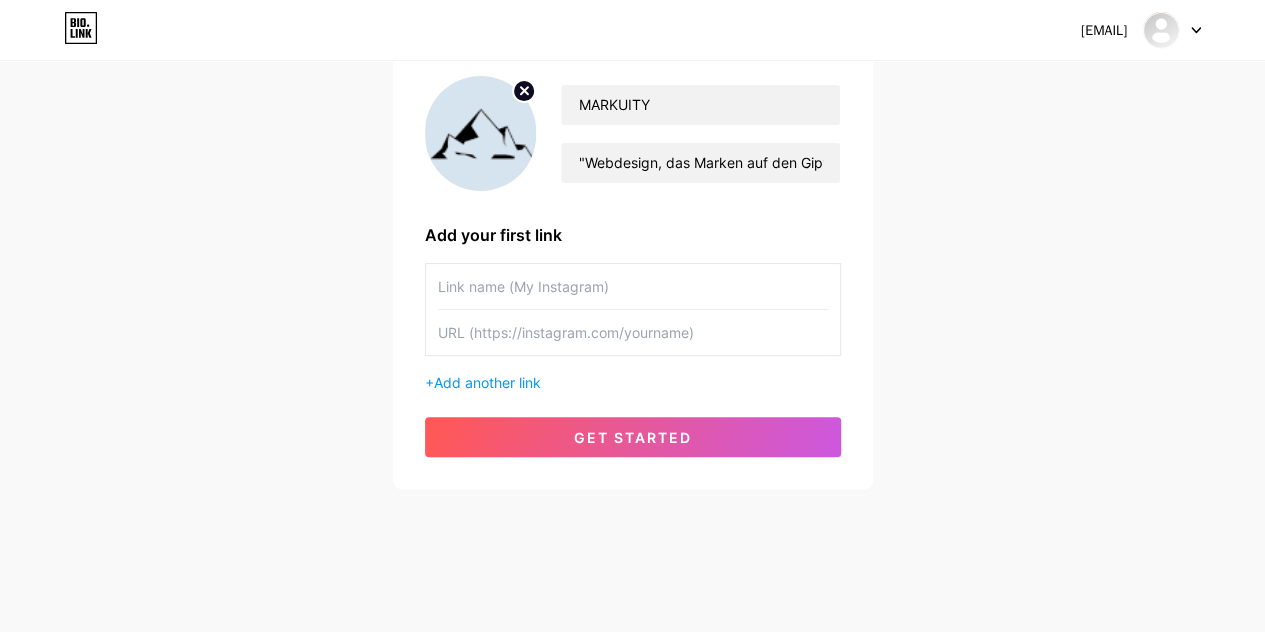 drag, startPoint x: 547, startPoint y: 280, endPoint x: 551, endPoint y: 270, distance: 10.770329 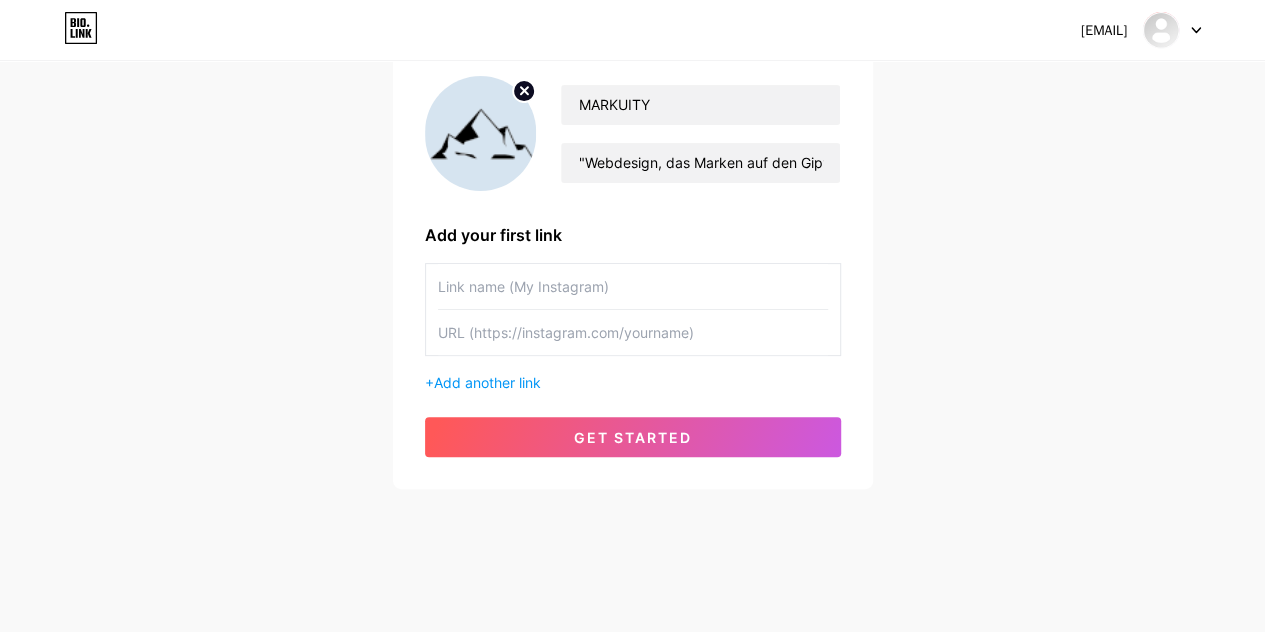 click at bounding box center [633, 286] 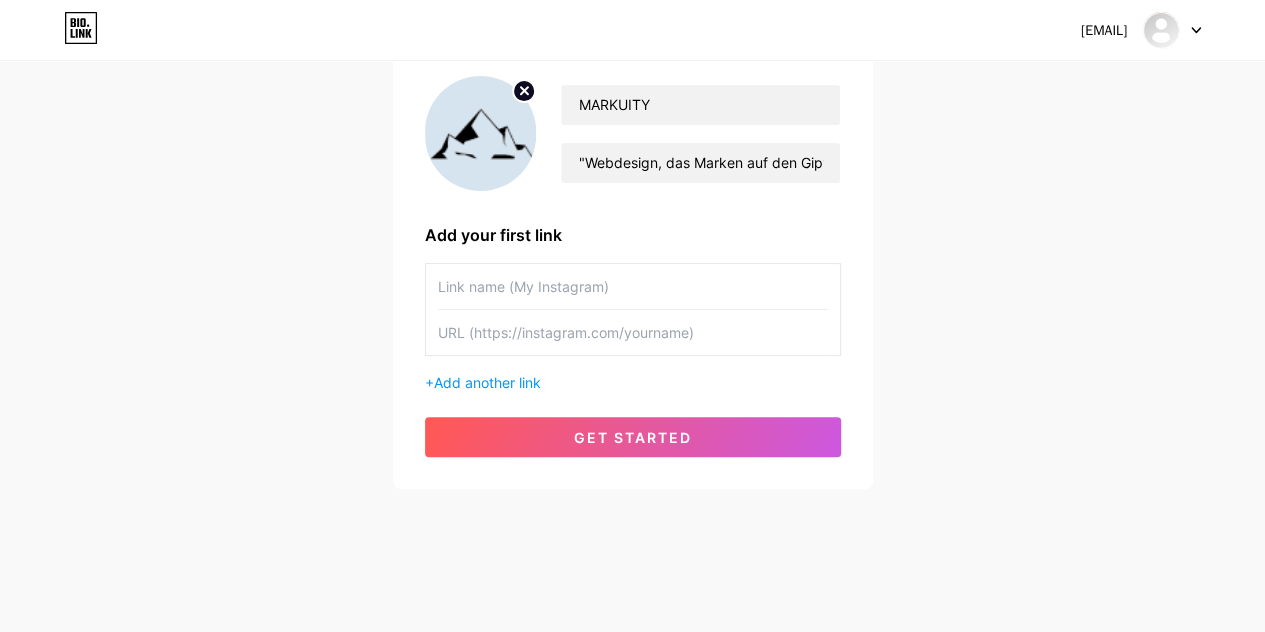 click at bounding box center (633, 286) 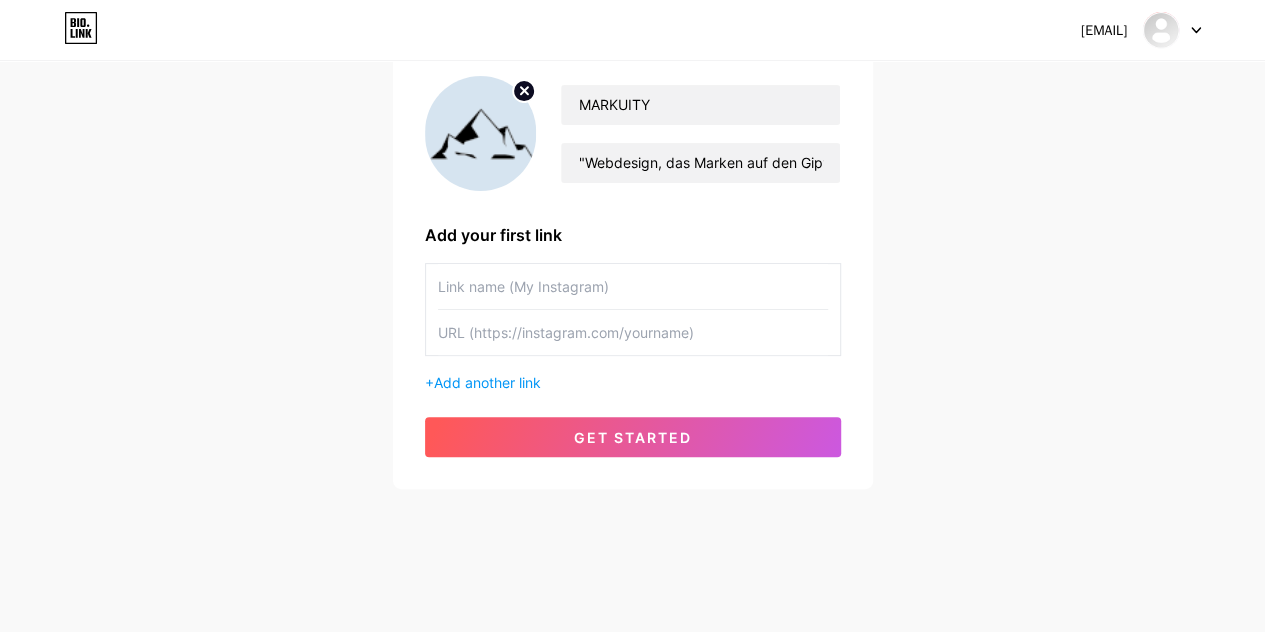 click at bounding box center [633, 286] 